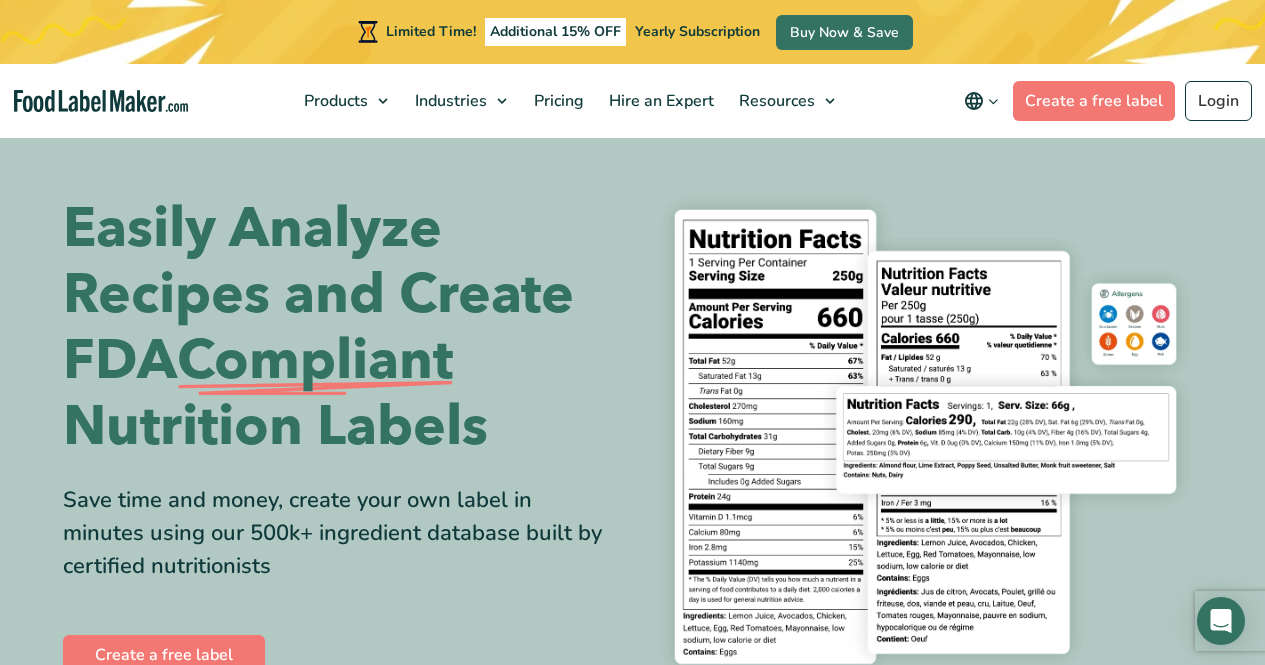 scroll, scrollTop: 0, scrollLeft: 0, axis: both 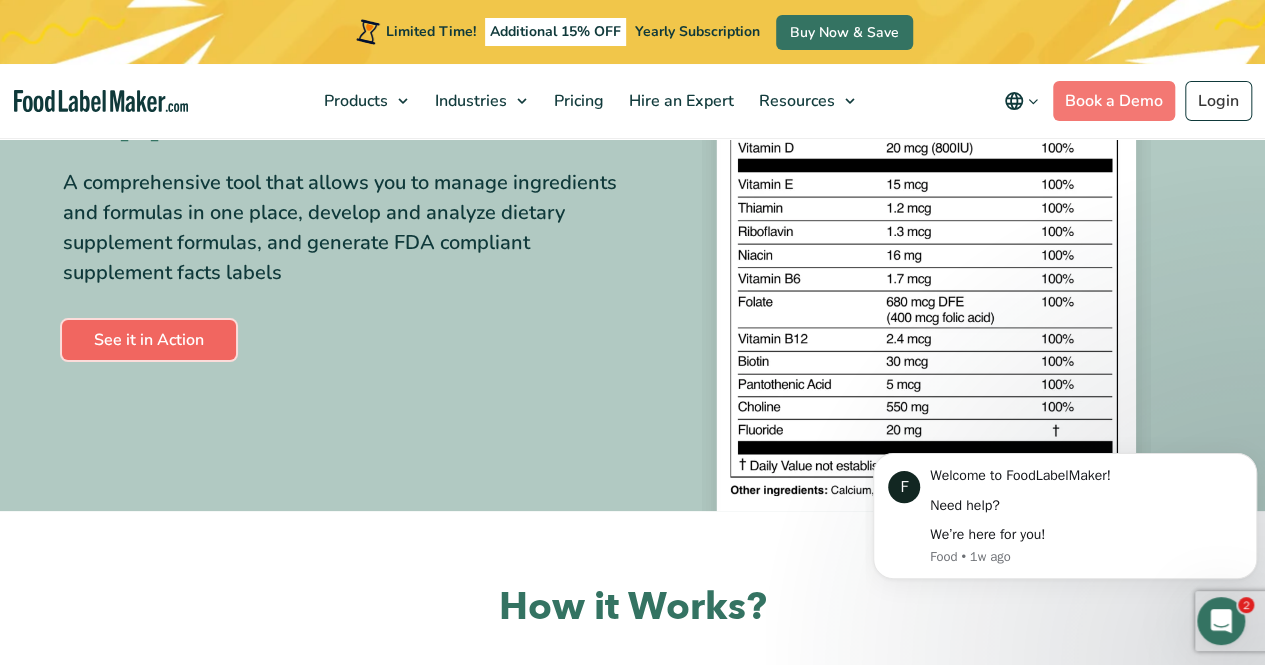 click on "See it in Action" at bounding box center (149, 340) 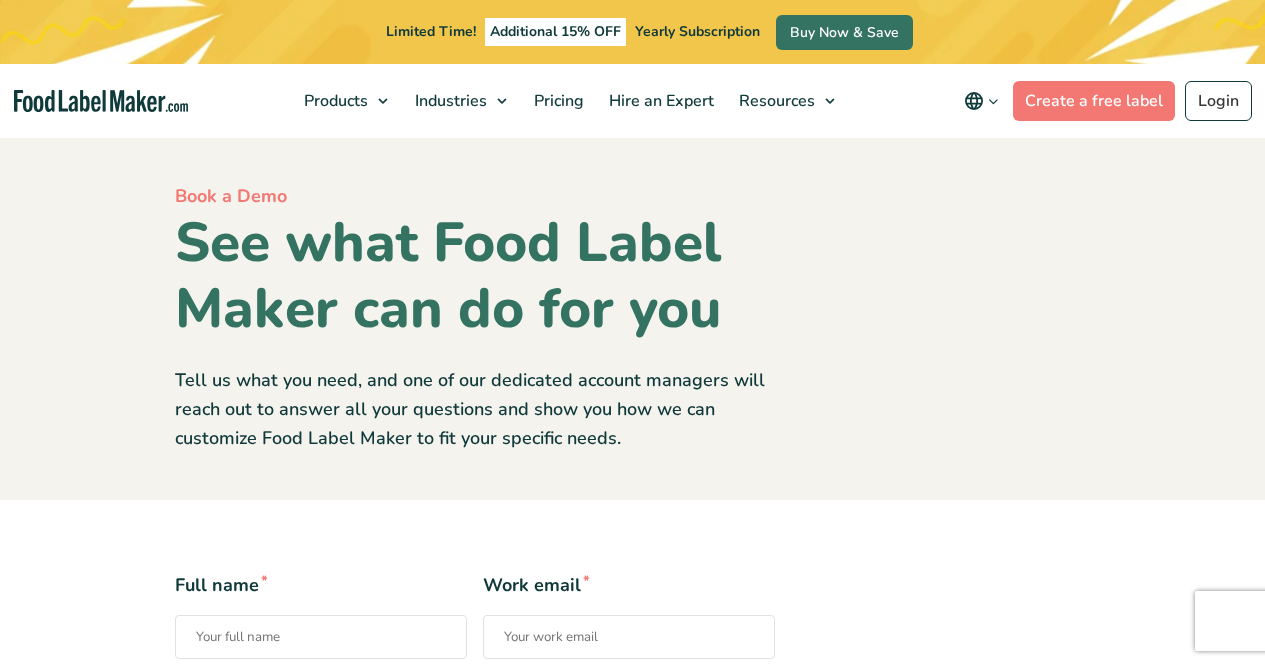 scroll, scrollTop: 300, scrollLeft: 0, axis: vertical 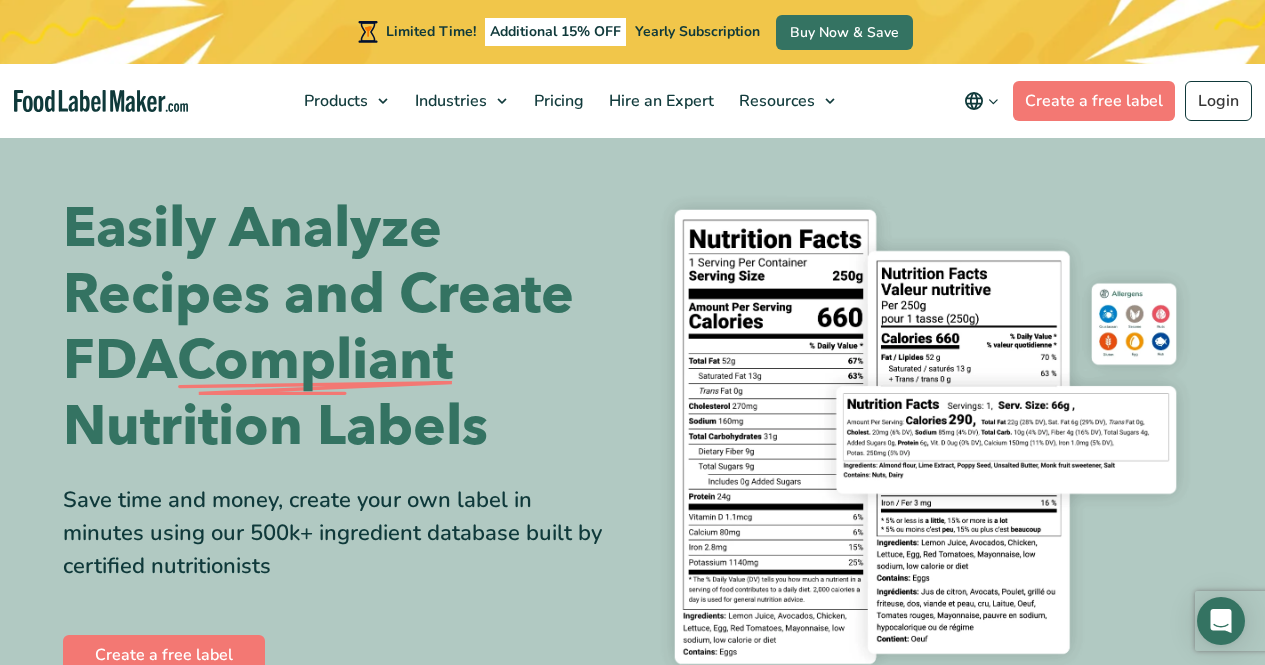 click on "Food Nutrition Labelling" at bounding box center (423, 149) 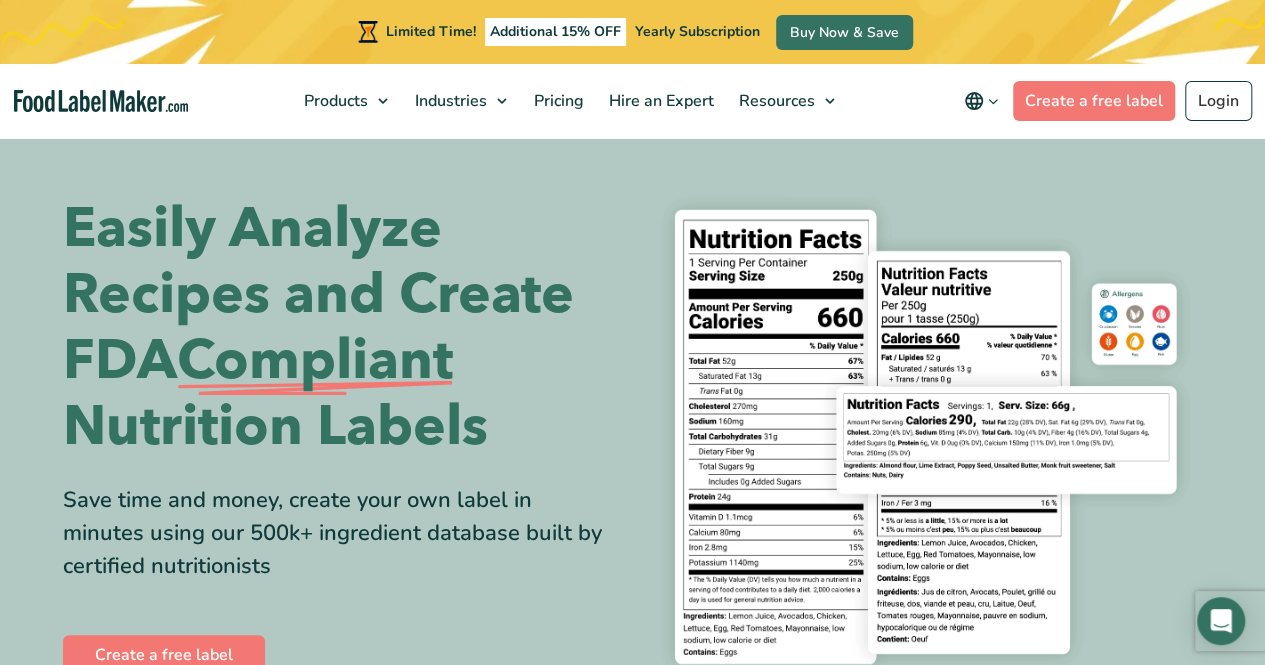 scroll, scrollTop: 0, scrollLeft: 0, axis: both 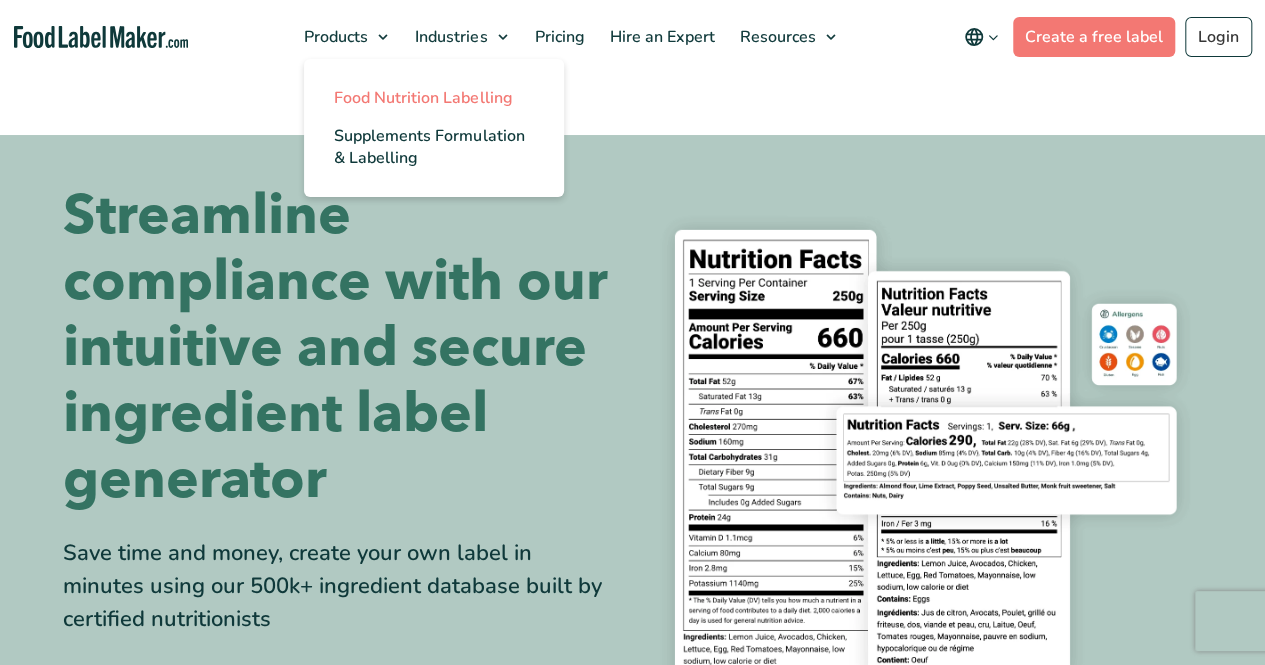 click on "Food Nutrition Labelling" at bounding box center [423, 98] 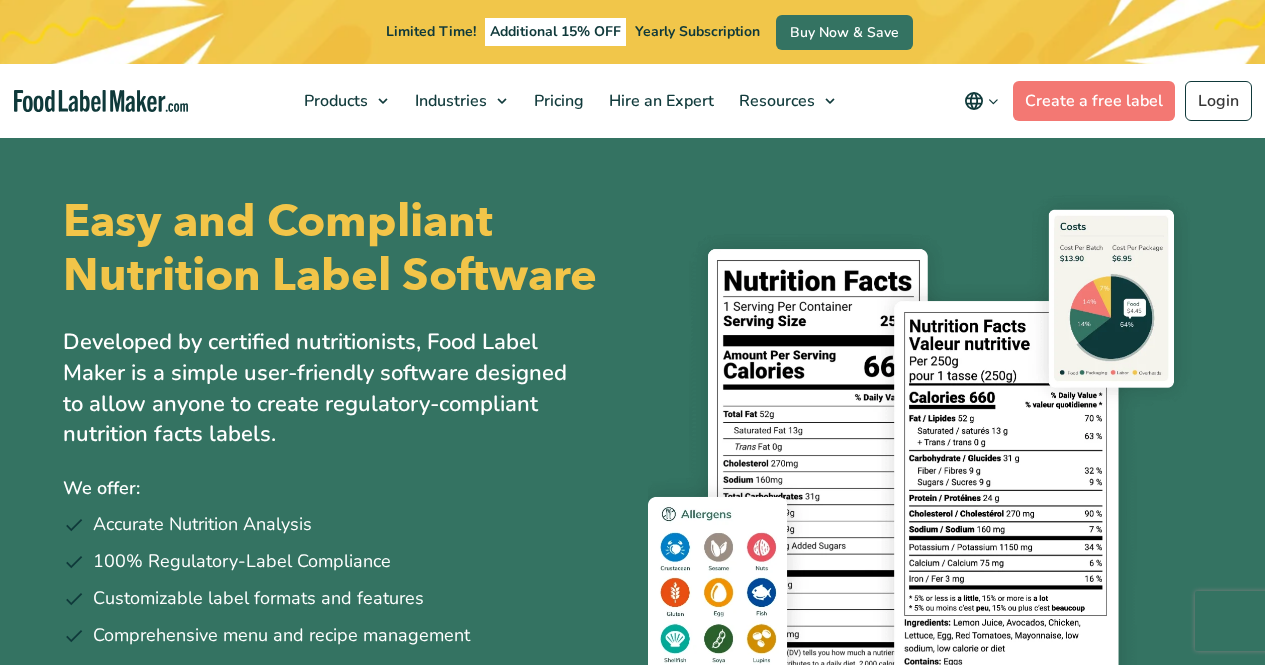 scroll, scrollTop: 600, scrollLeft: 0, axis: vertical 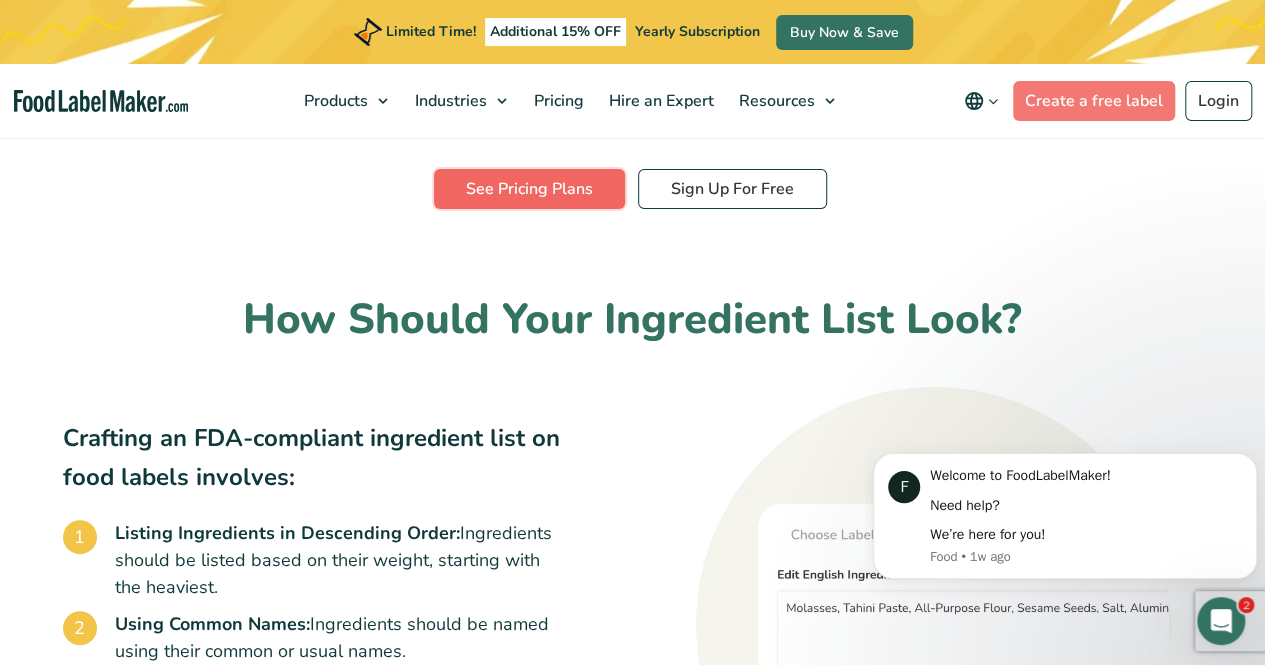 click on "See Pricing Plans" at bounding box center (529, 189) 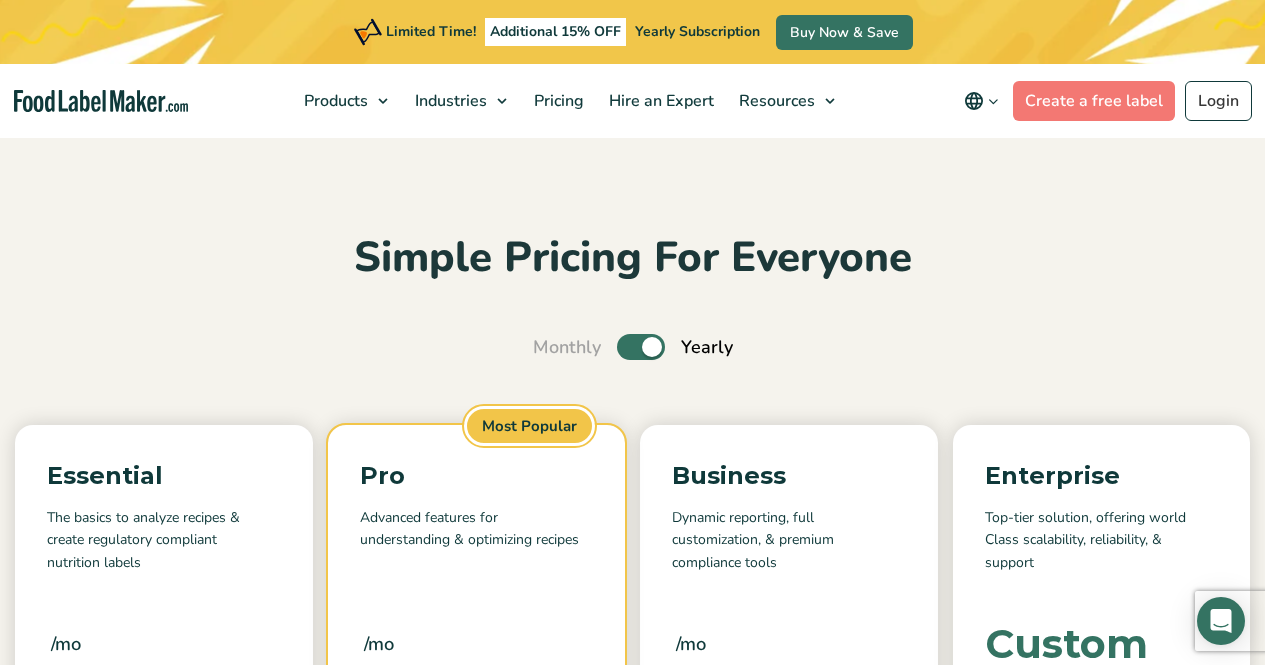scroll, scrollTop: 0, scrollLeft: 0, axis: both 